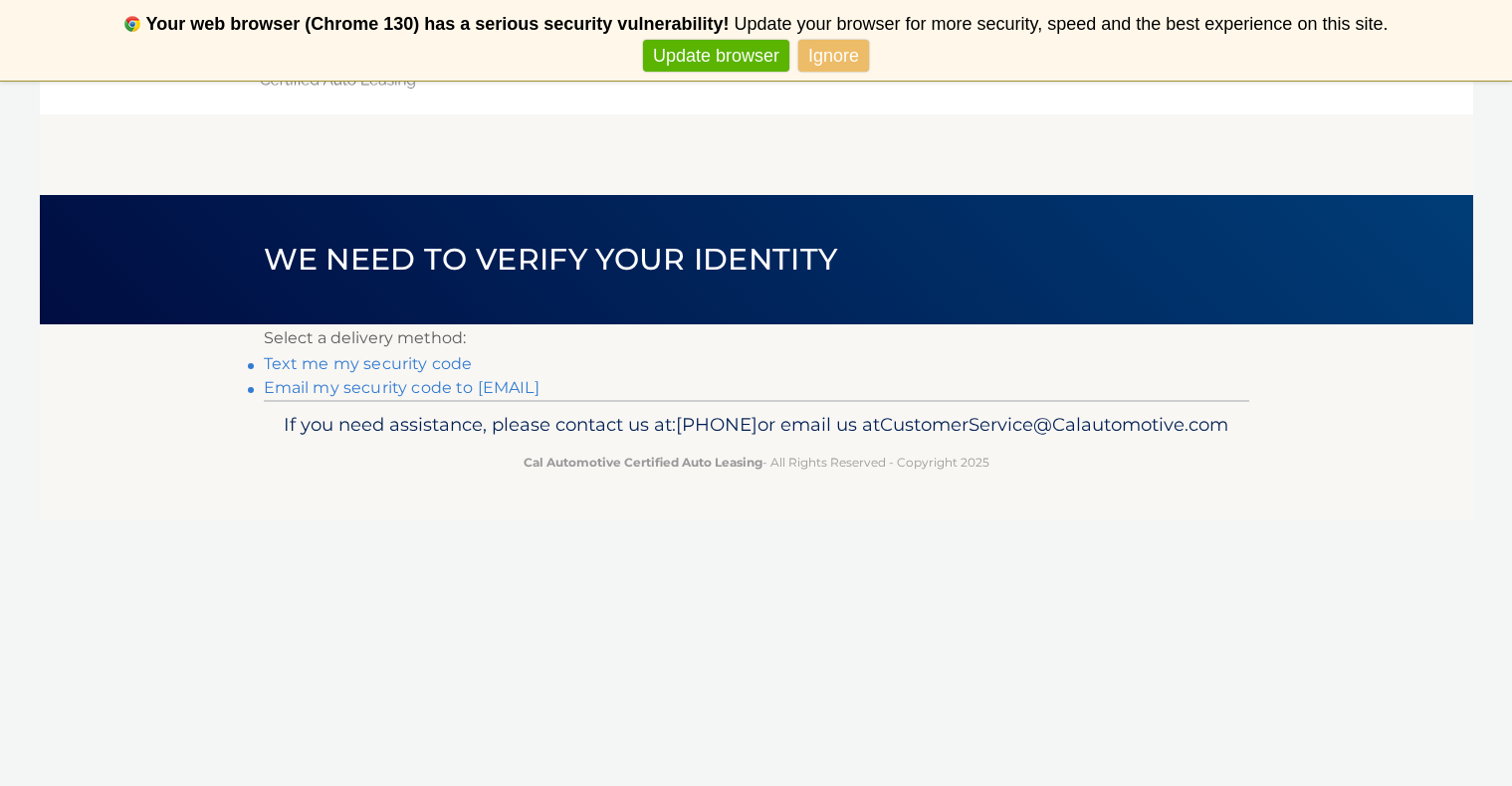scroll, scrollTop: 0, scrollLeft: 0, axis: both 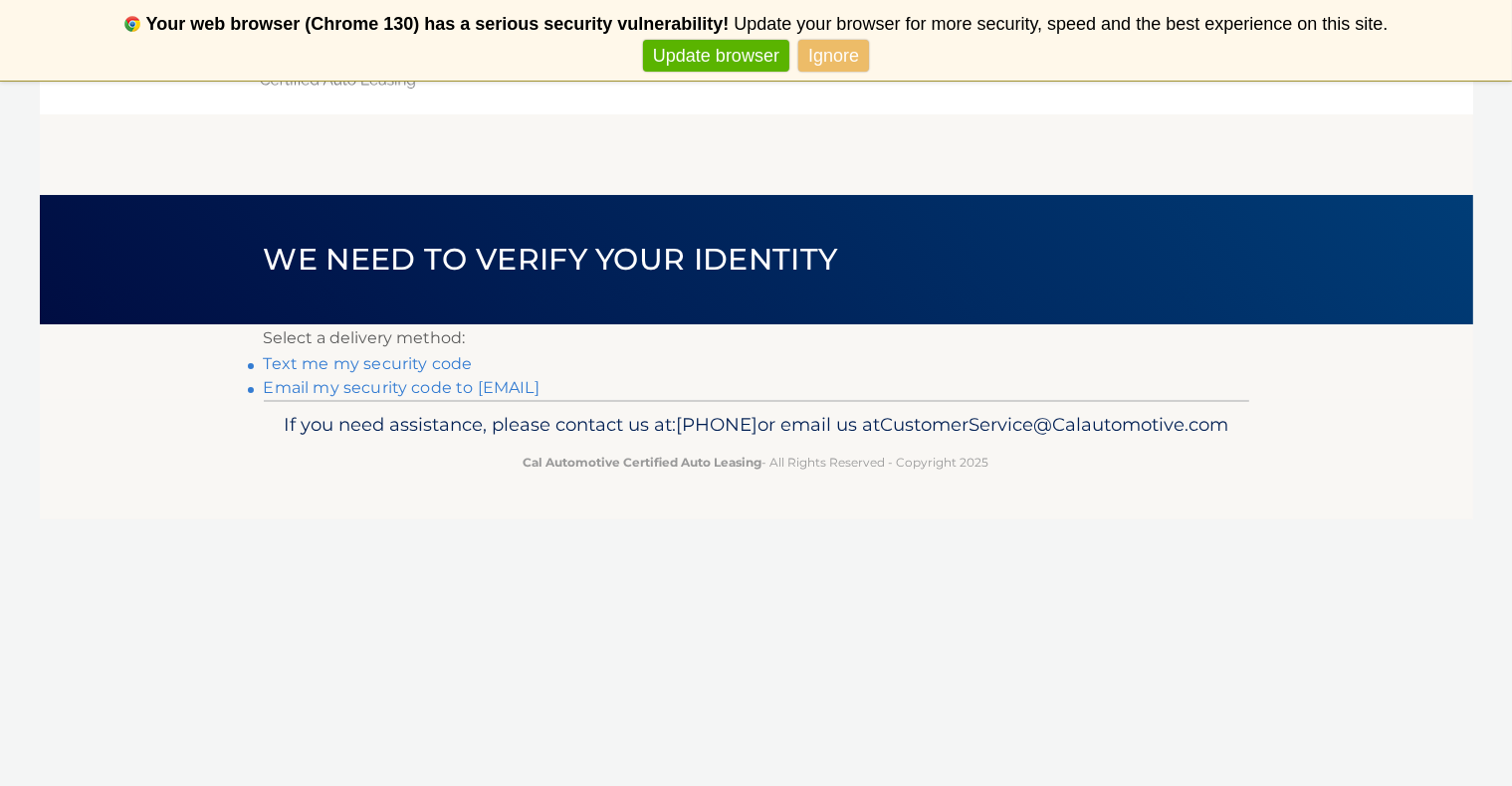 click on "Text me my security code" at bounding box center (368, 363) 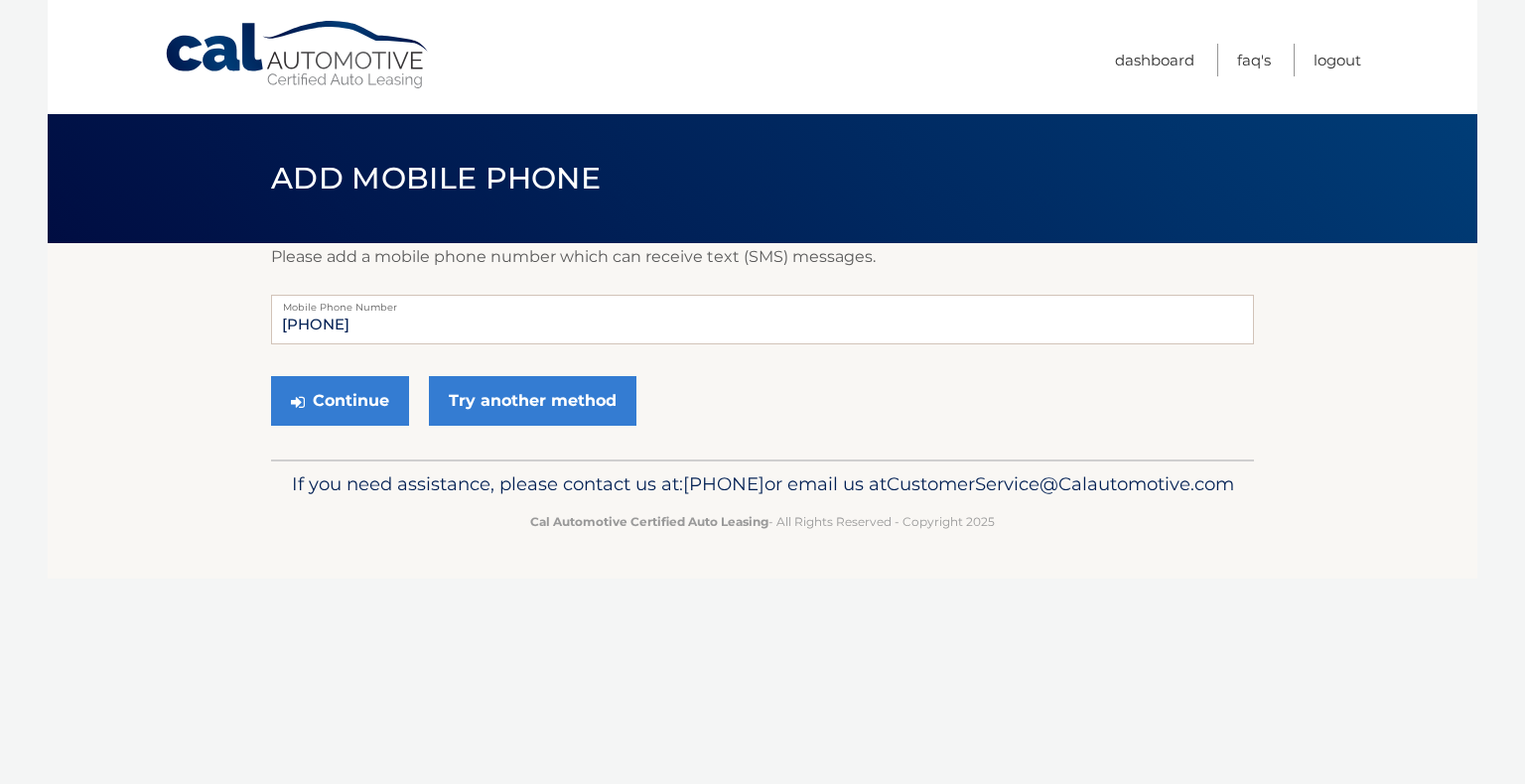 scroll, scrollTop: 0, scrollLeft: 0, axis: both 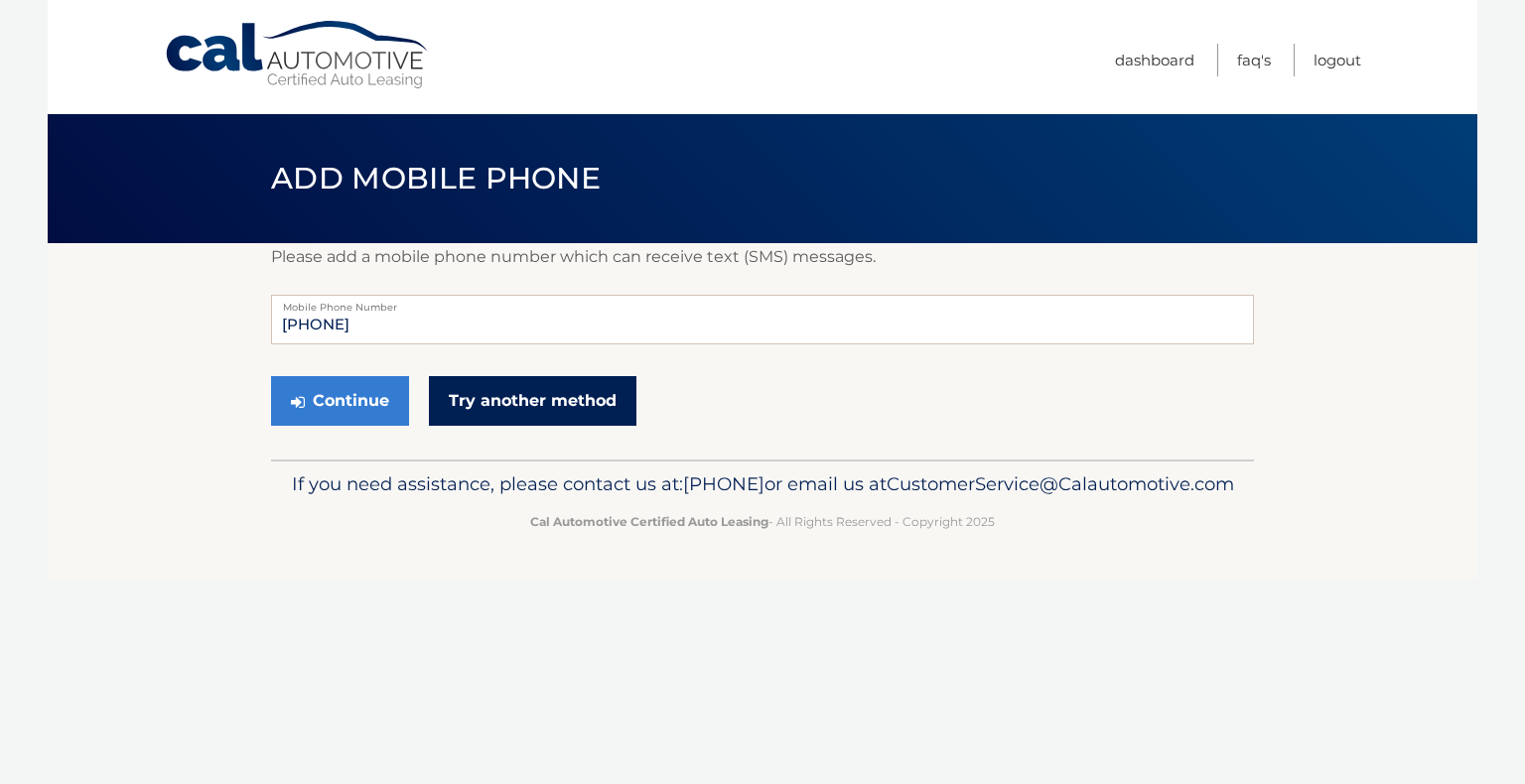 click on "Try another method" at bounding box center [532, 401] 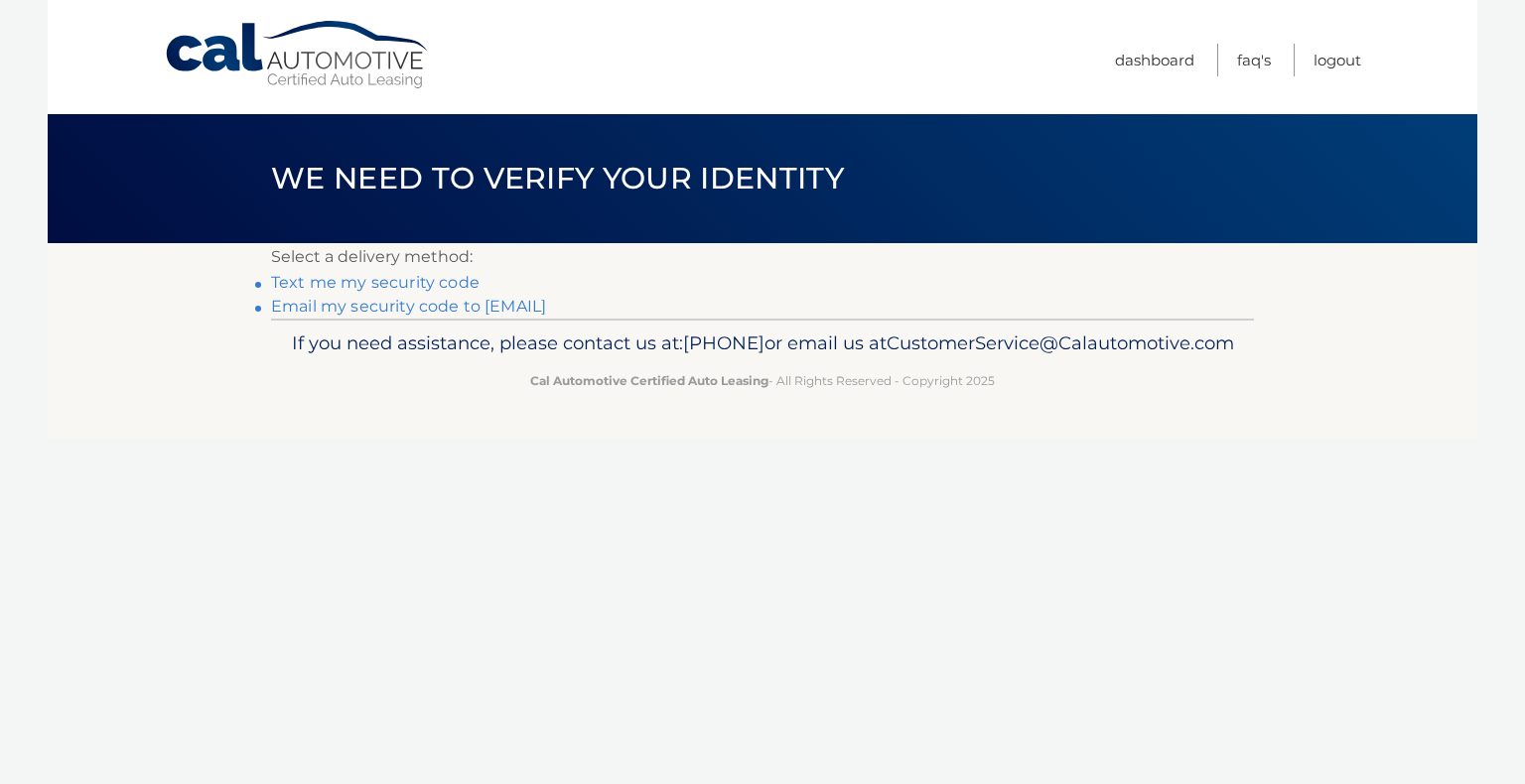 scroll, scrollTop: 0, scrollLeft: 0, axis: both 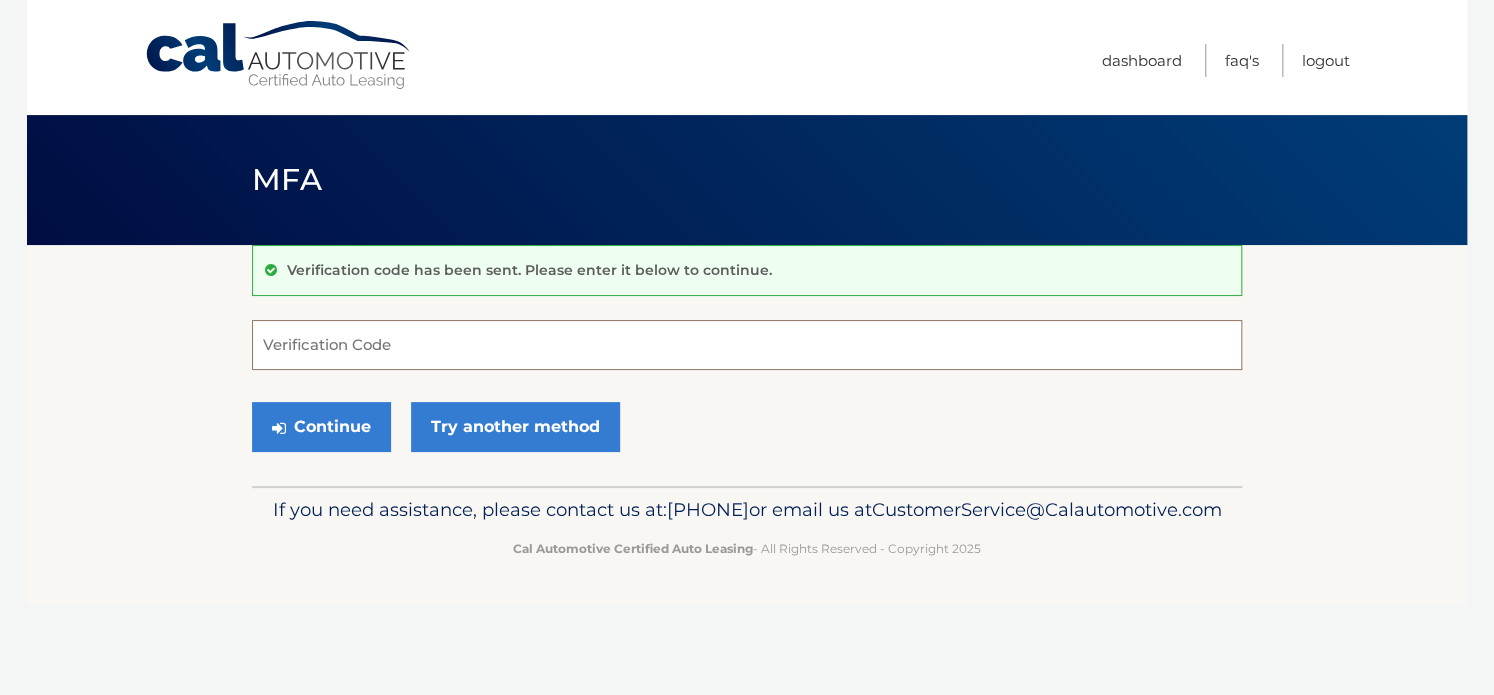 click on "Verification Code" at bounding box center (747, 345) 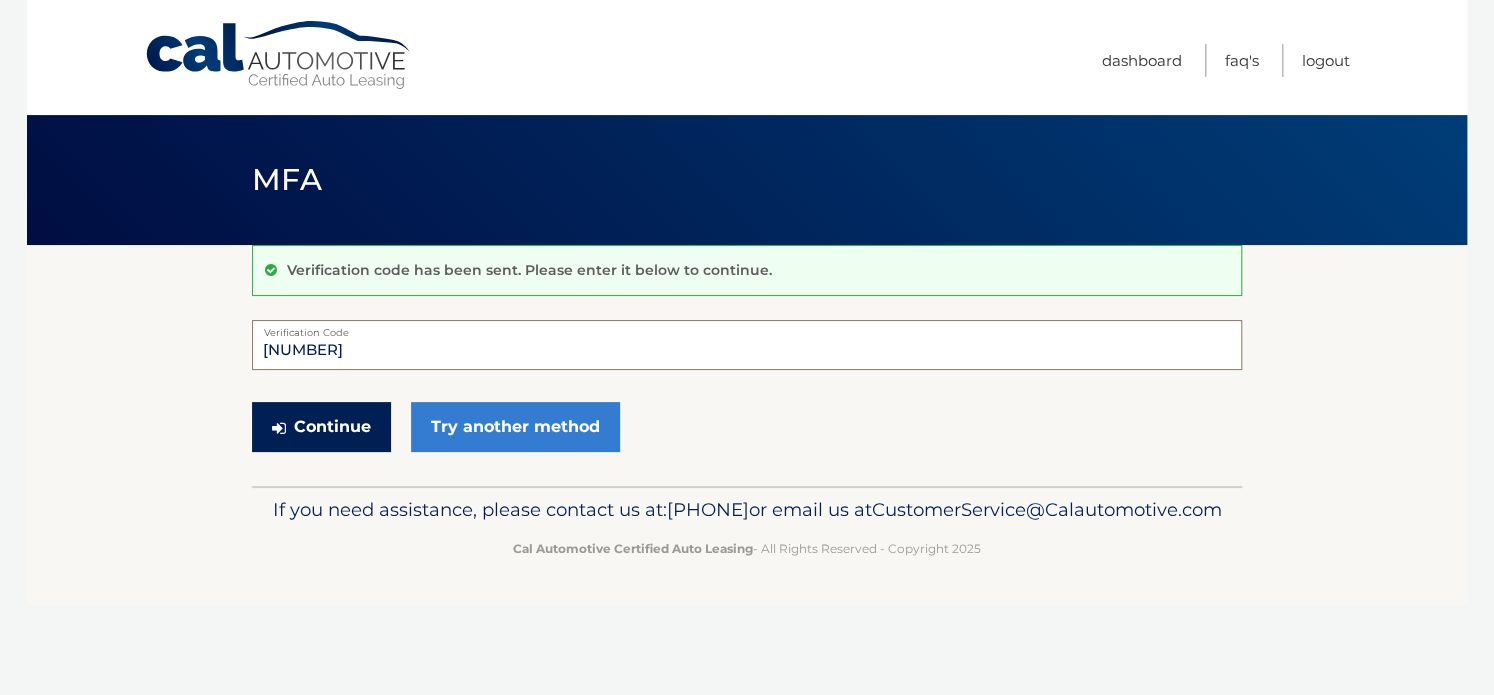 type on "169797" 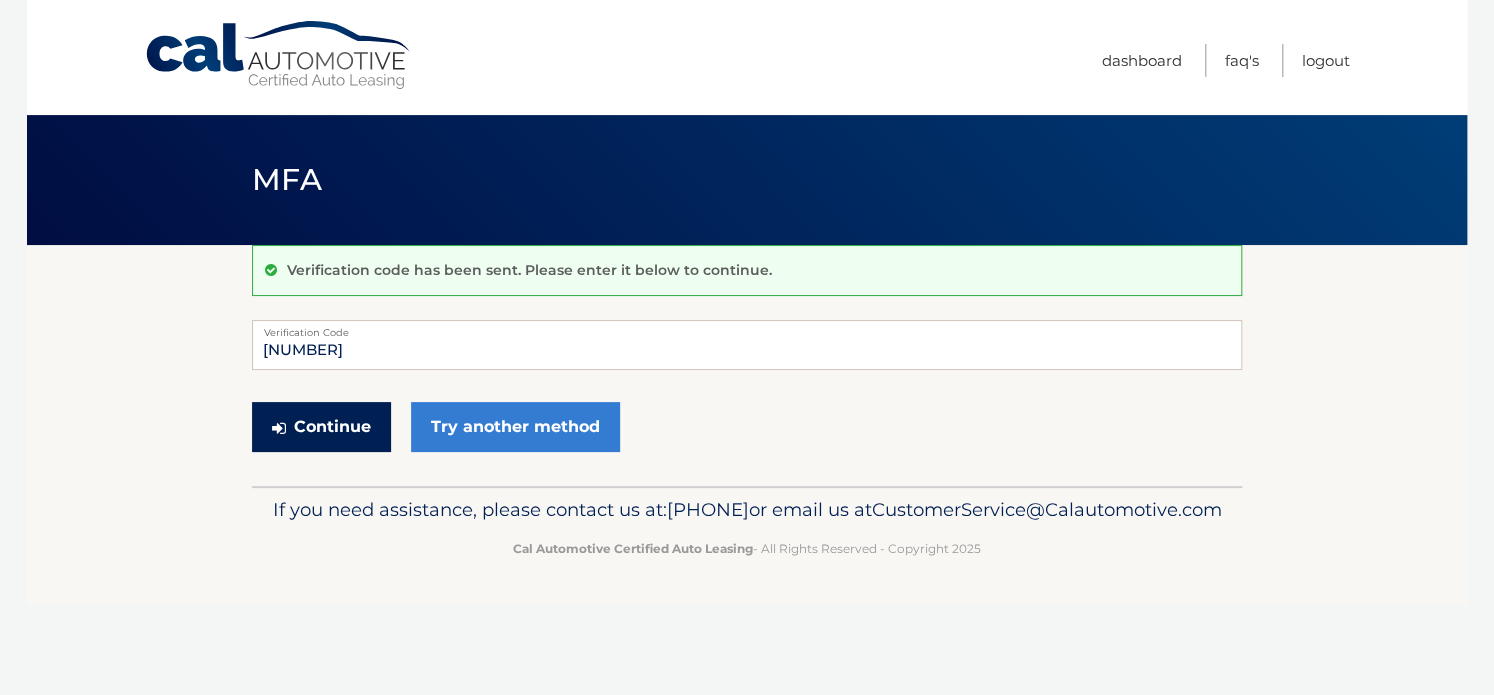 click on "Continue" at bounding box center [321, 427] 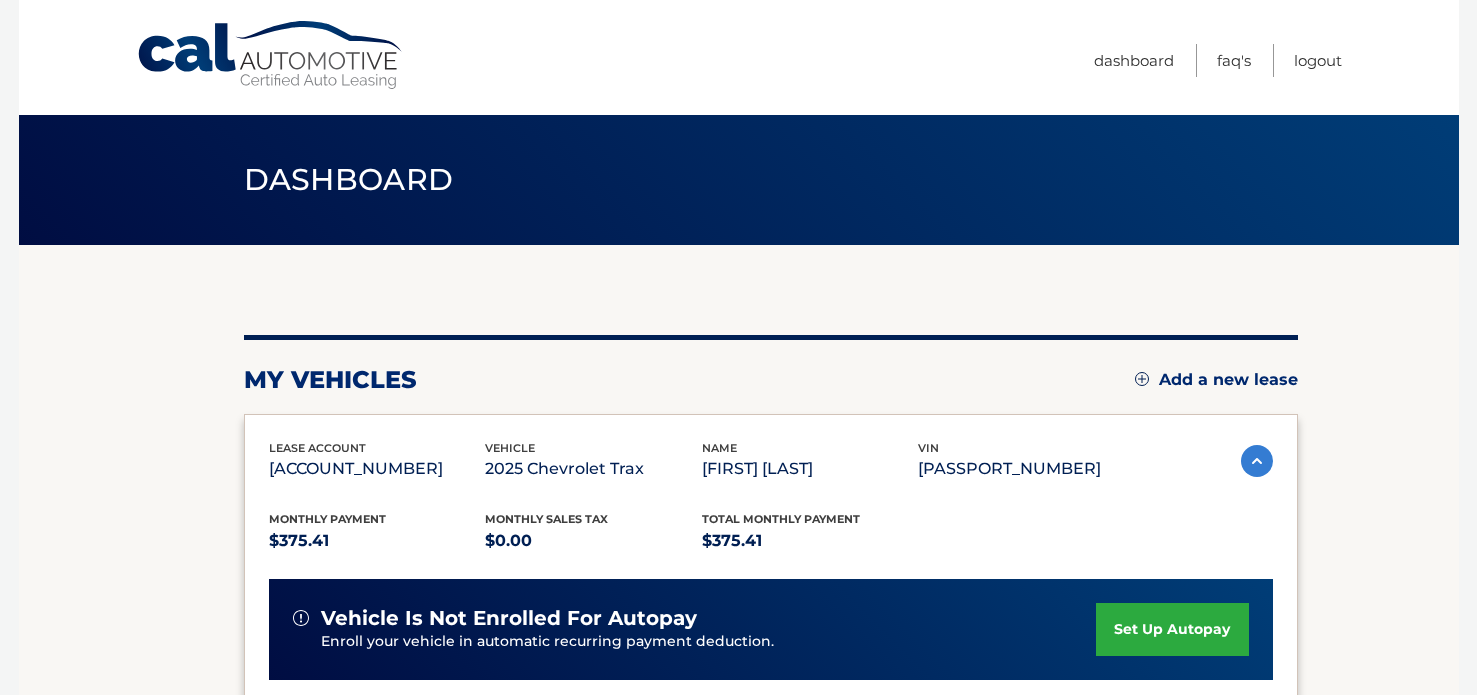 scroll, scrollTop: 0, scrollLeft: 0, axis: both 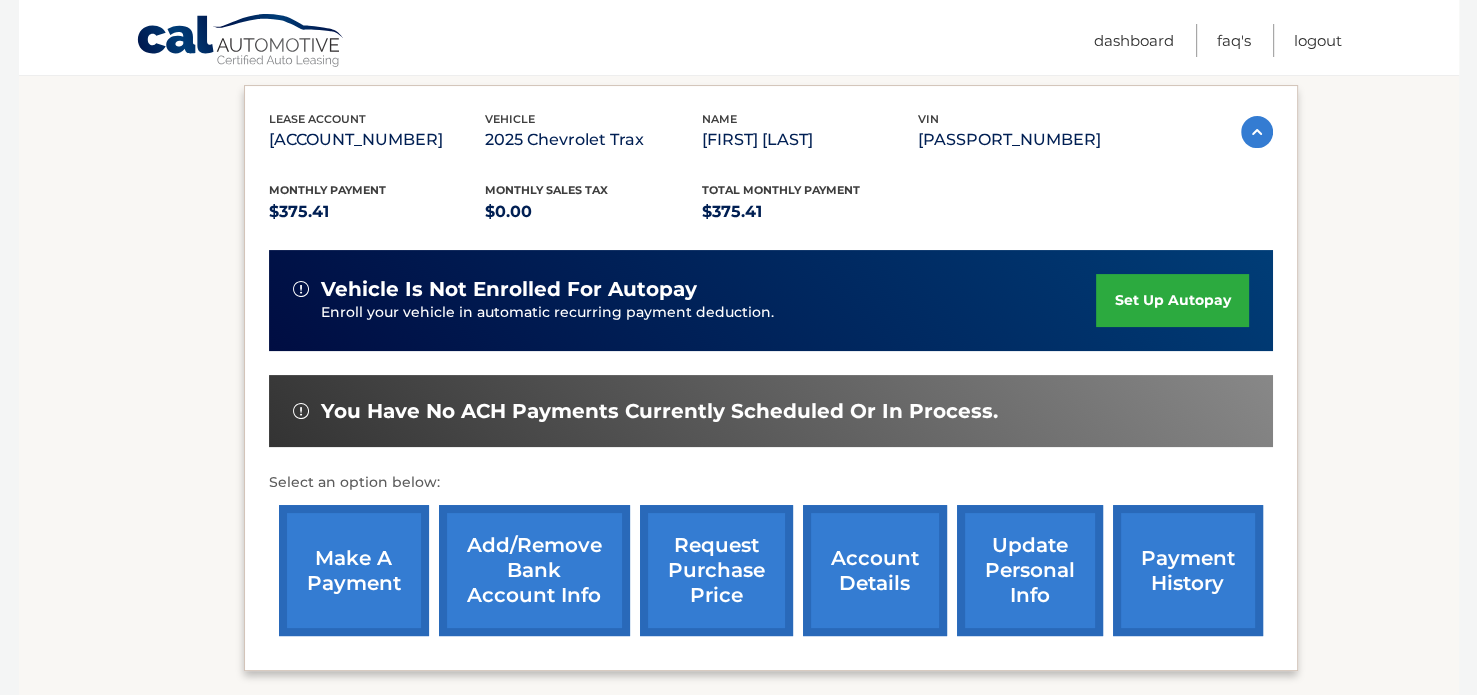 click on "set up autopay" at bounding box center (1172, 300) 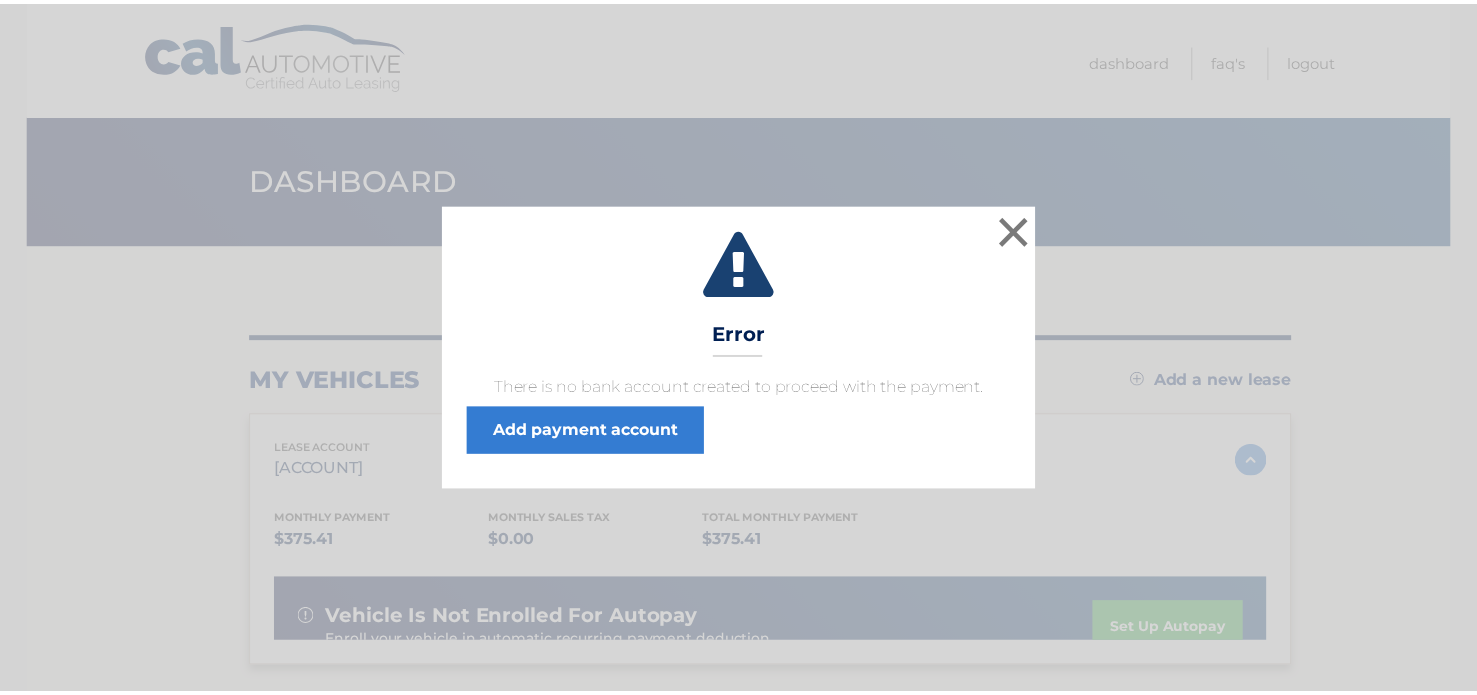 scroll, scrollTop: 0, scrollLeft: 0, axis: both 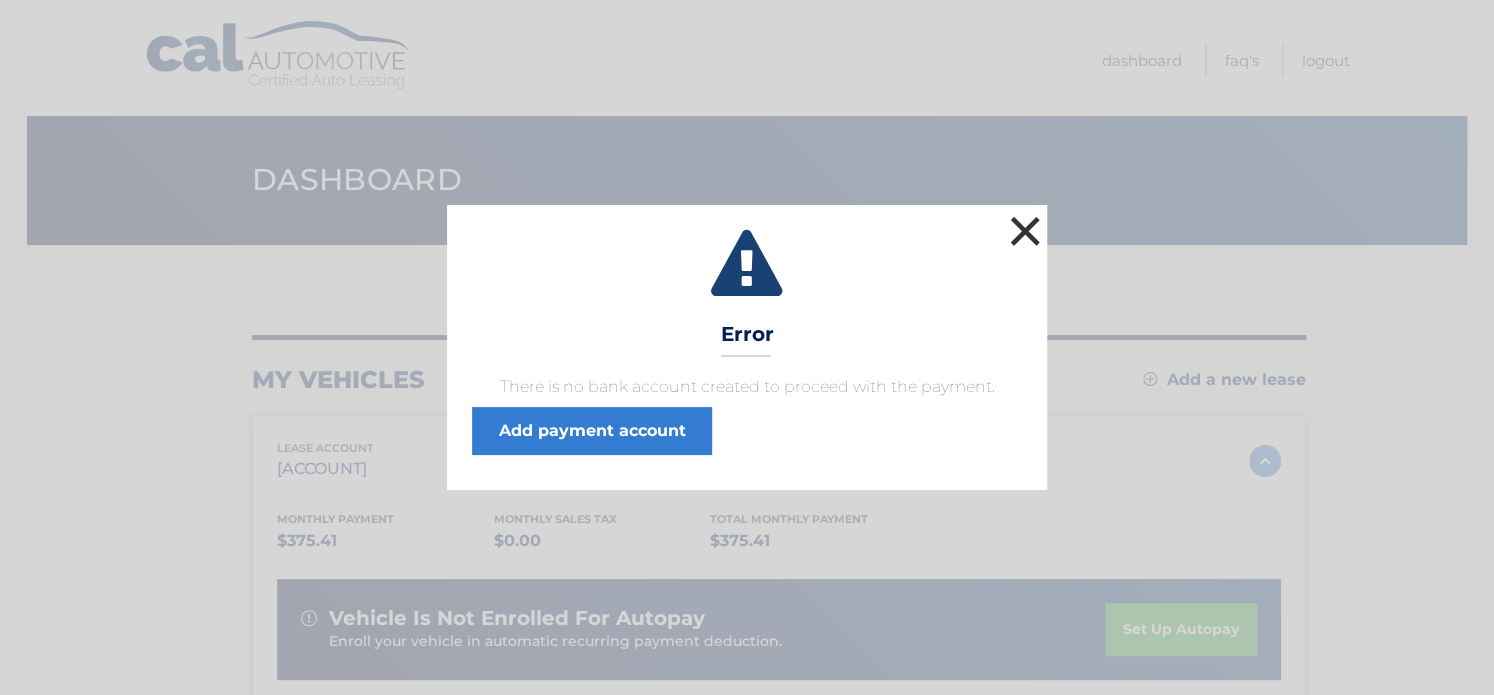 click on "×" at bounding box center [1025, 231] 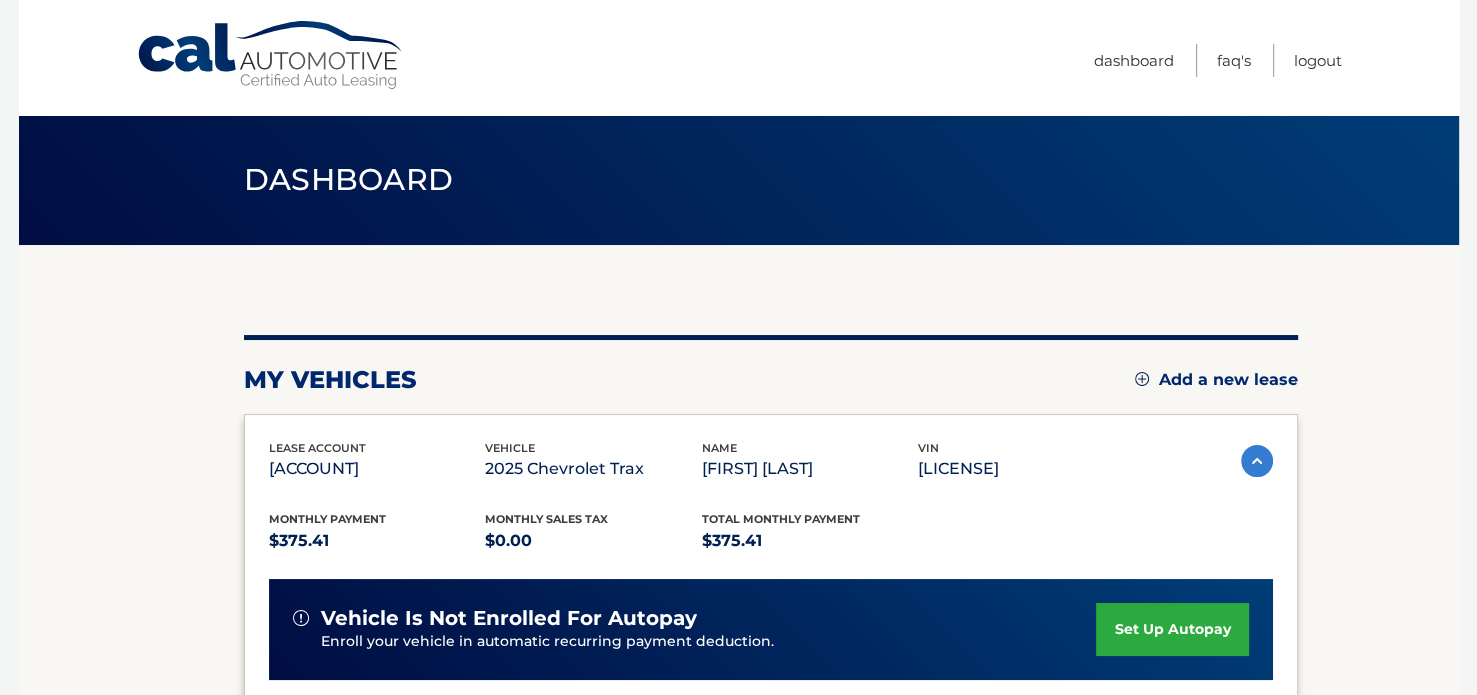 click on "set up autopay" at bounding box center [1172, 629] 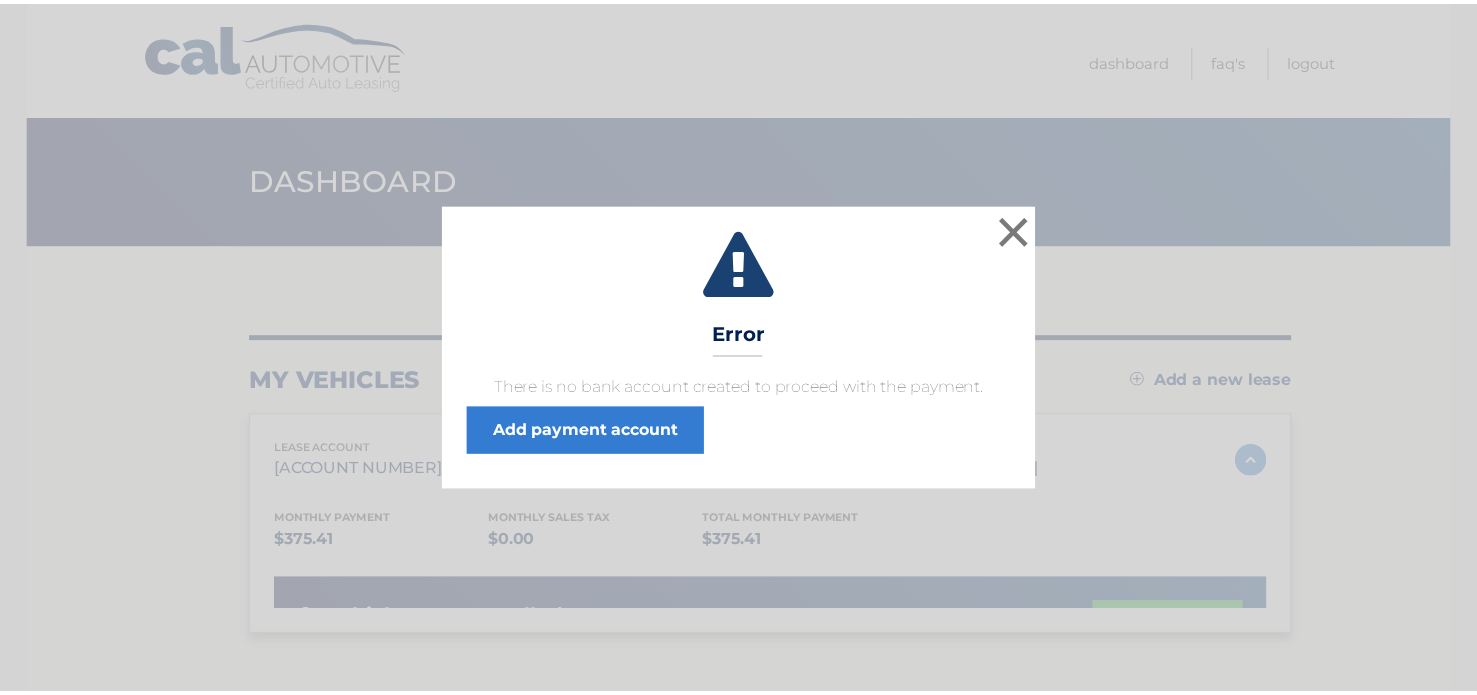 scroll, scrollTop: 0, scrollLeft: 0, axis: both 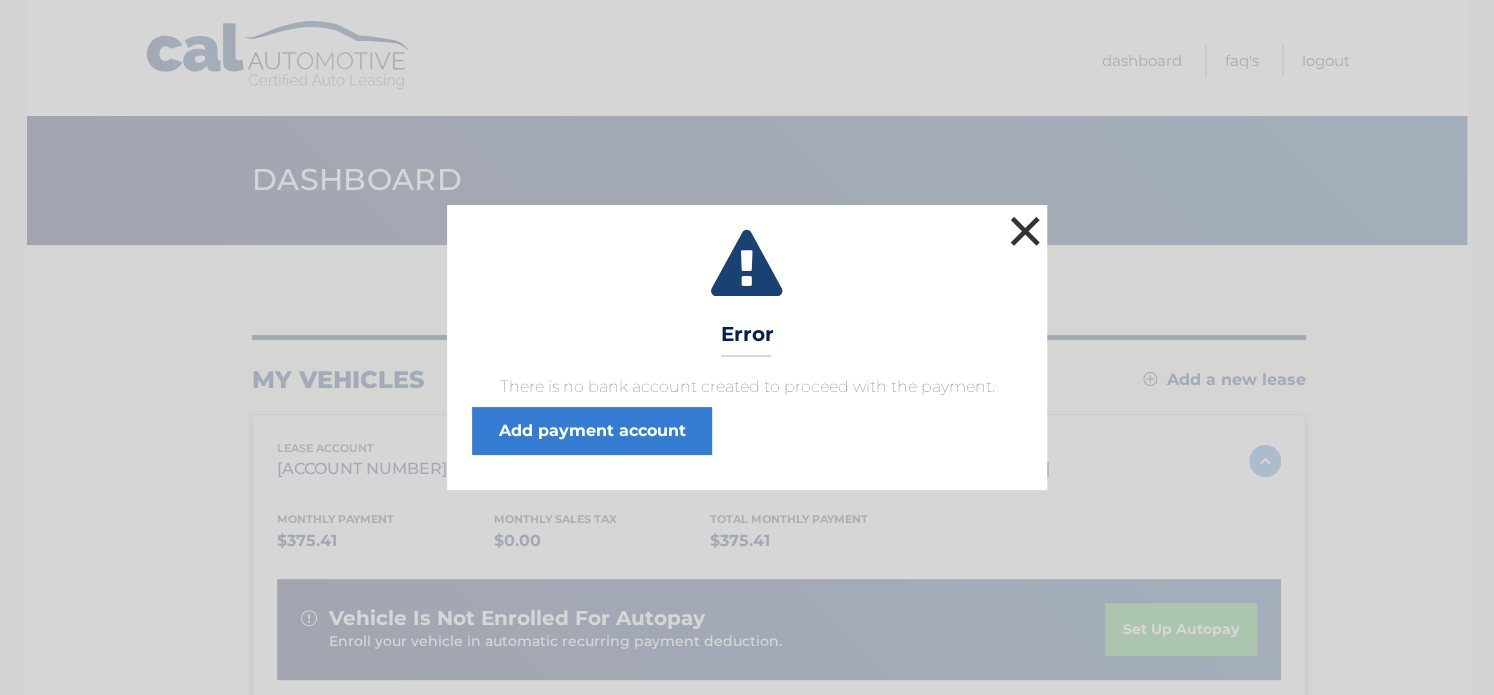 click on "×" at bounding box center (1025, 231) 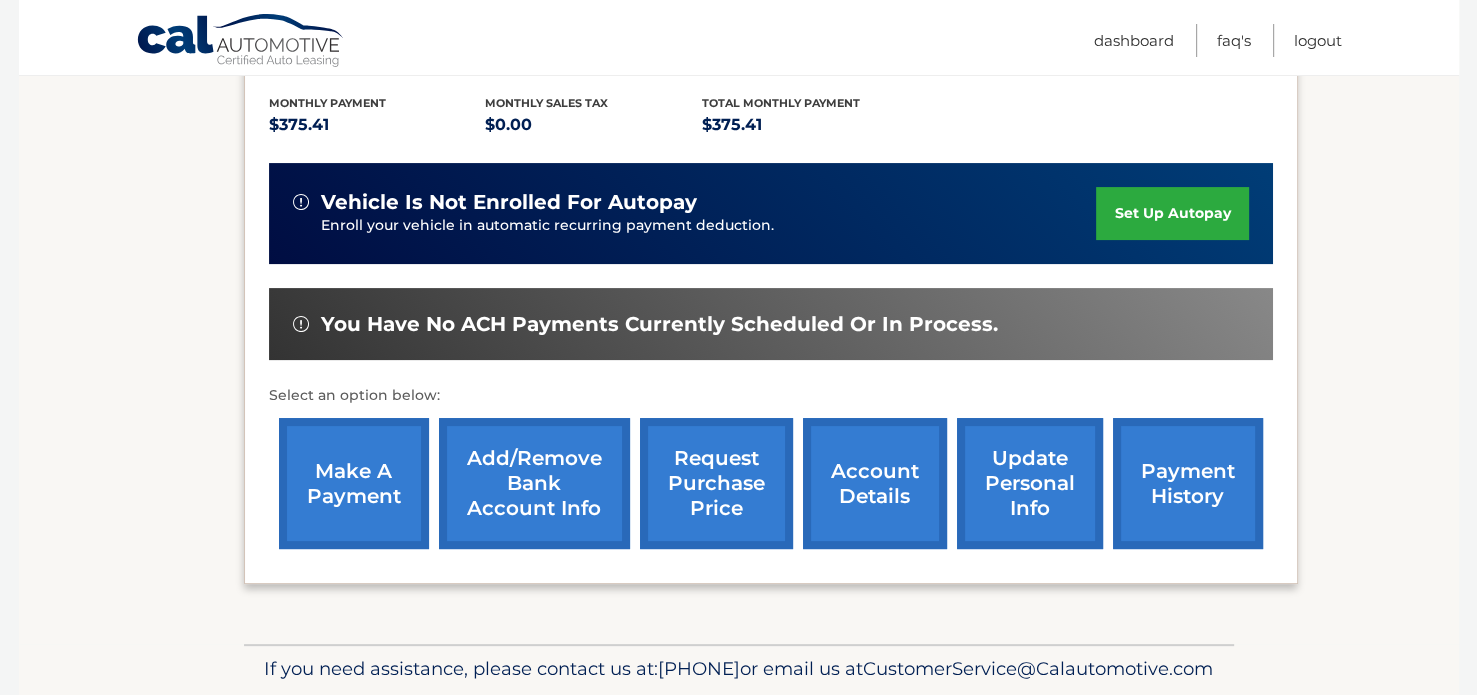 scroll, scrollTop: 415, scrollLeft: 0, axis: vertical 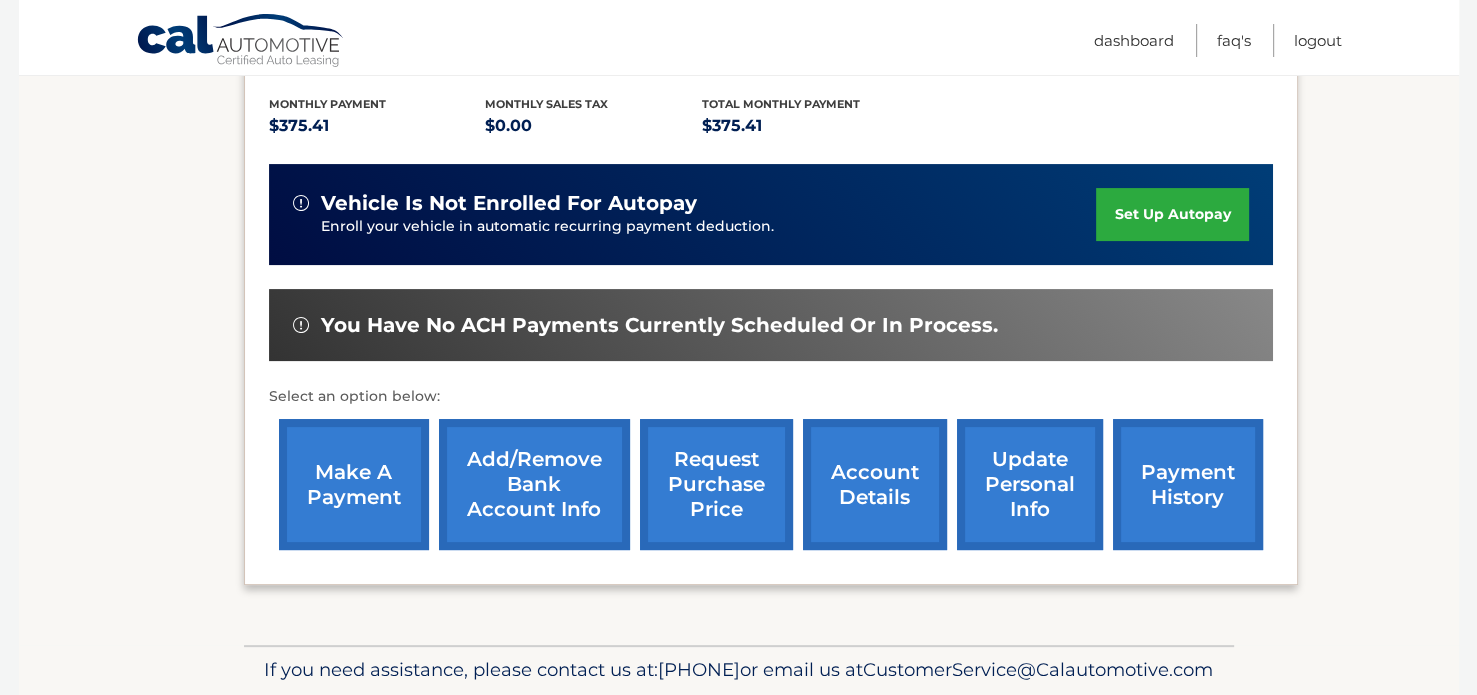 click on "make a payment" at bounding box center (354, 484) 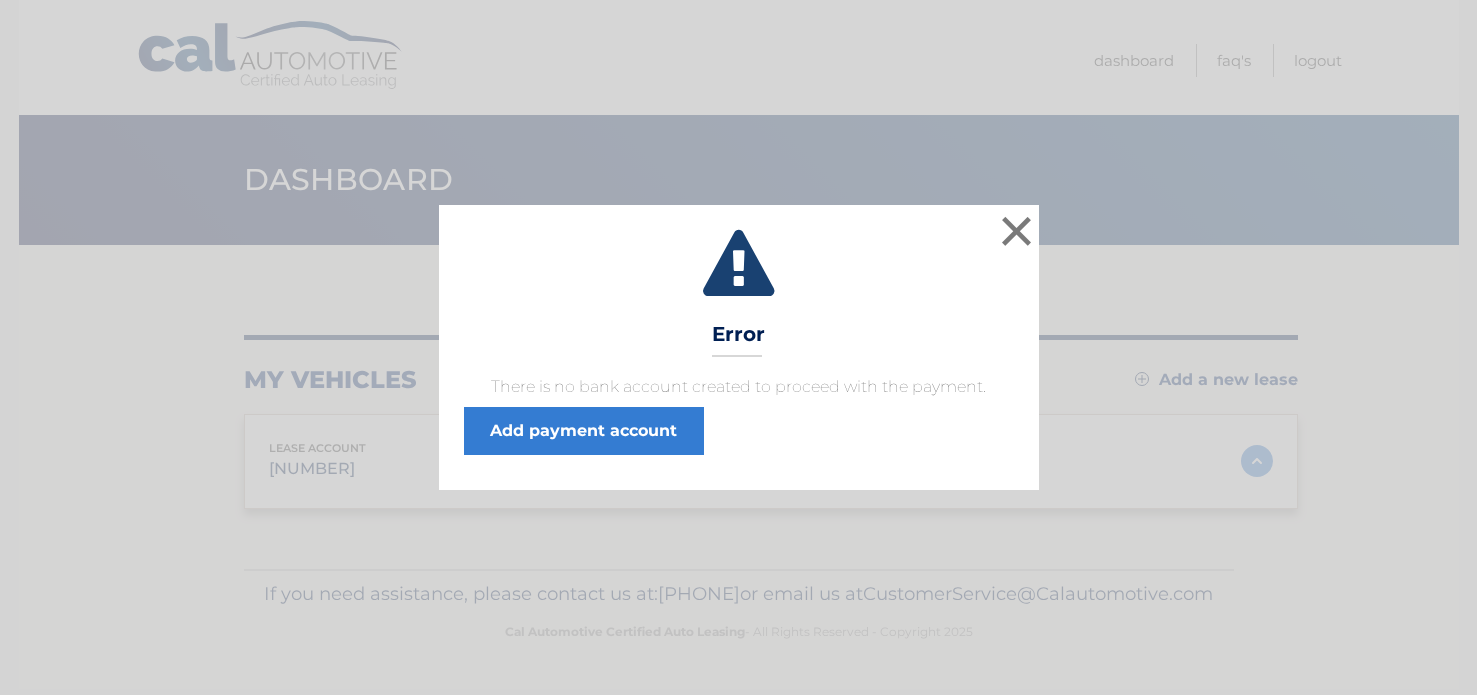 scroll, scrollTop: 0, scrollLeft: 0, axis: both 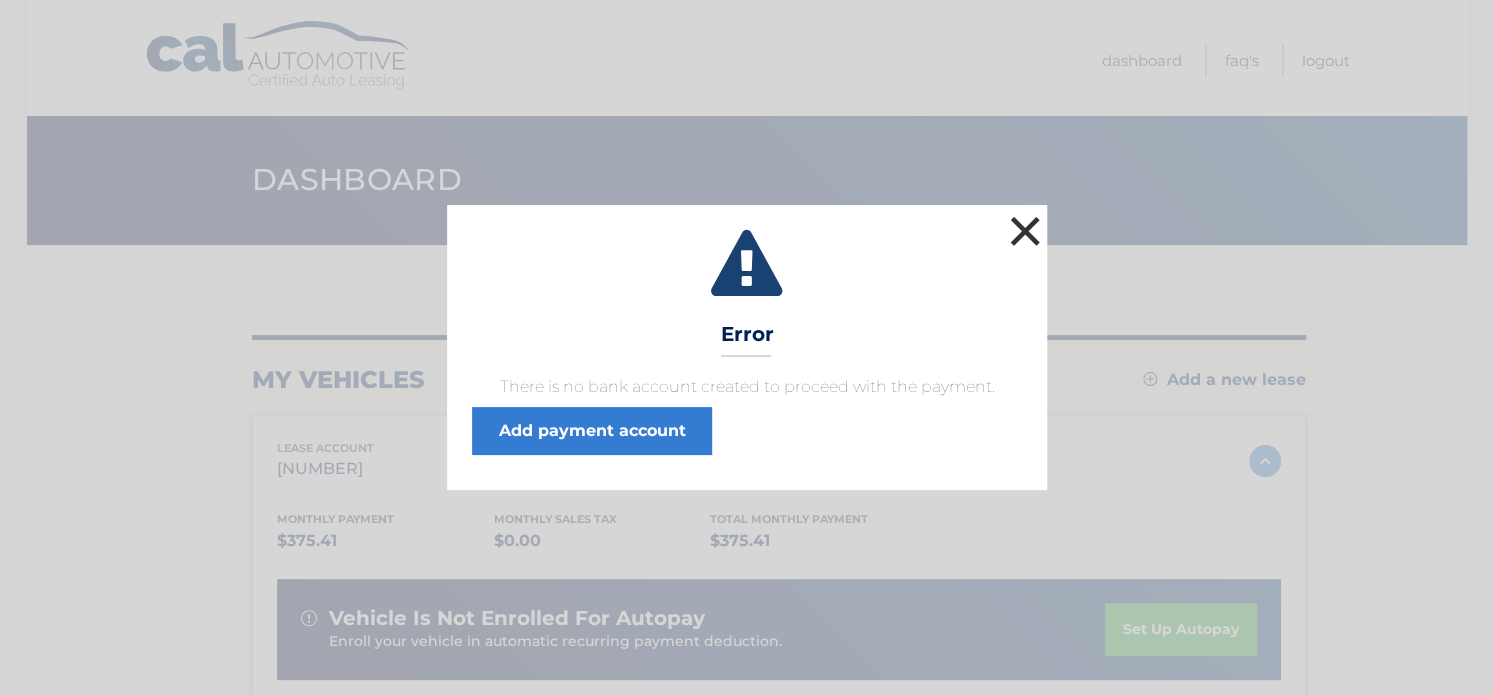 click on "×" at bounding box center (1025, 231) 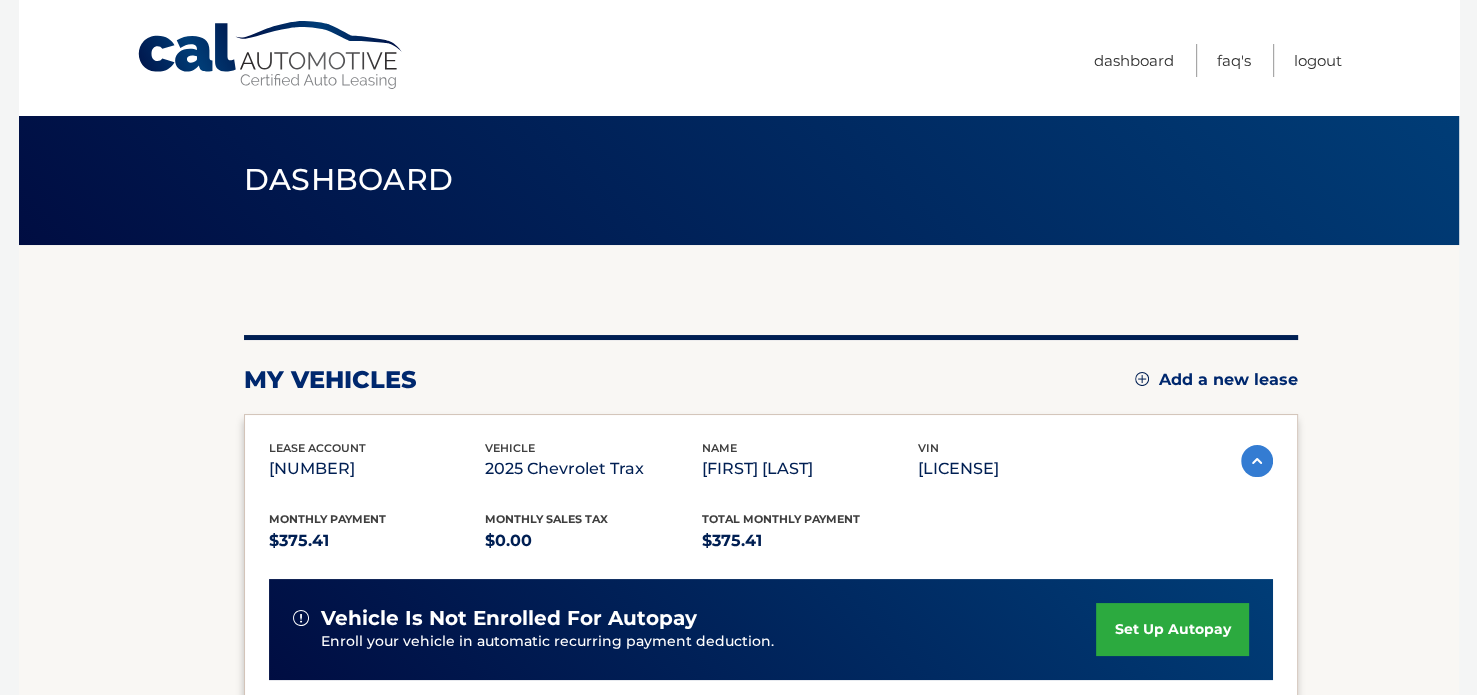 drag, startPoint x: 1471, startPoint y: 369, endPoint x: 1477, endPoint y: 457, distance: 88.20431 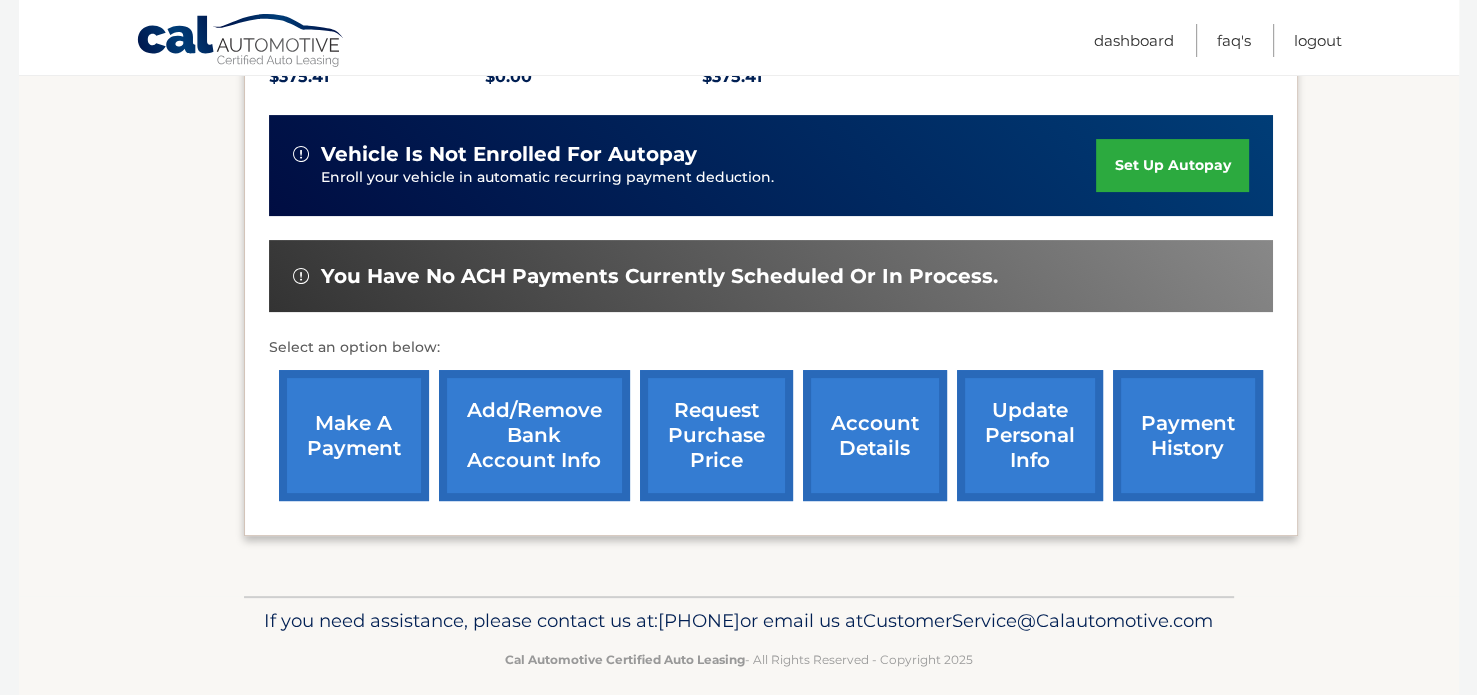 scroll, scrollTop: 431, scrollLeft: 0, axis: vertical 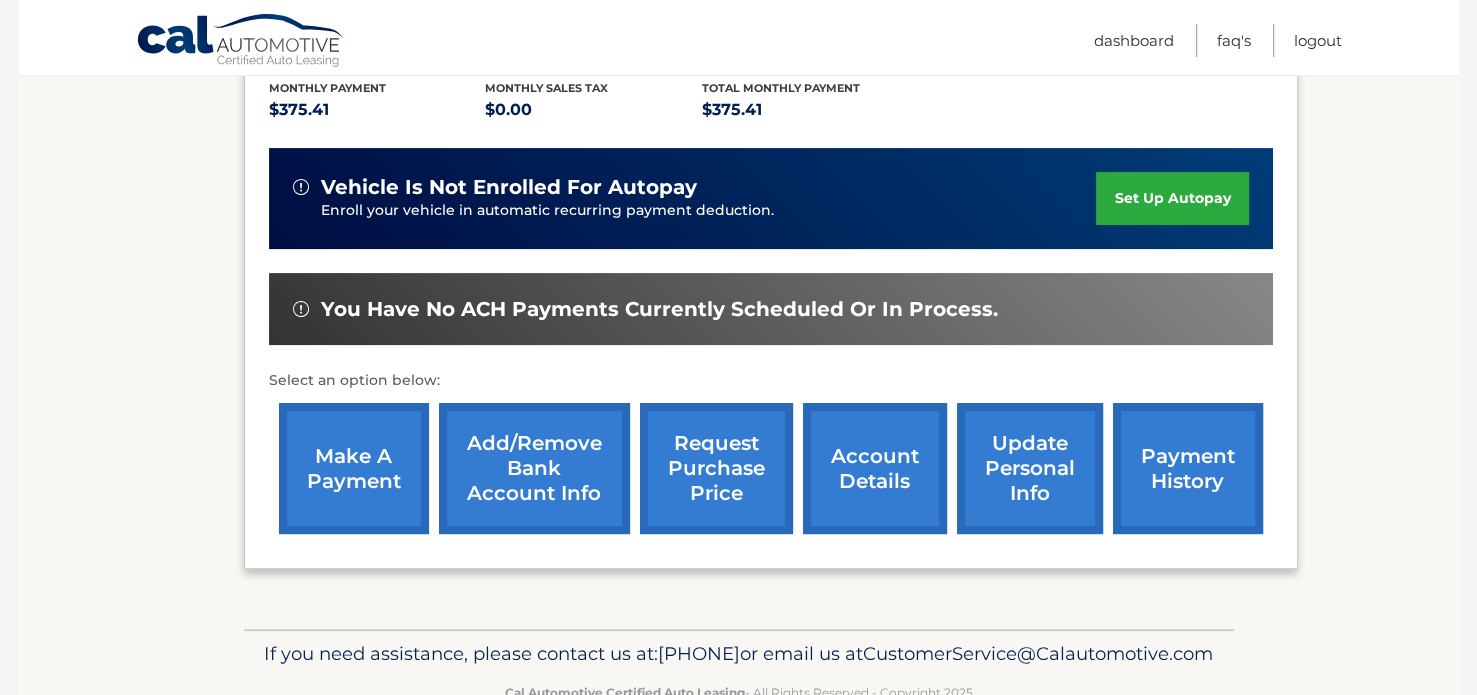 click on "Select an option below:" at bounding box center (771, 381) 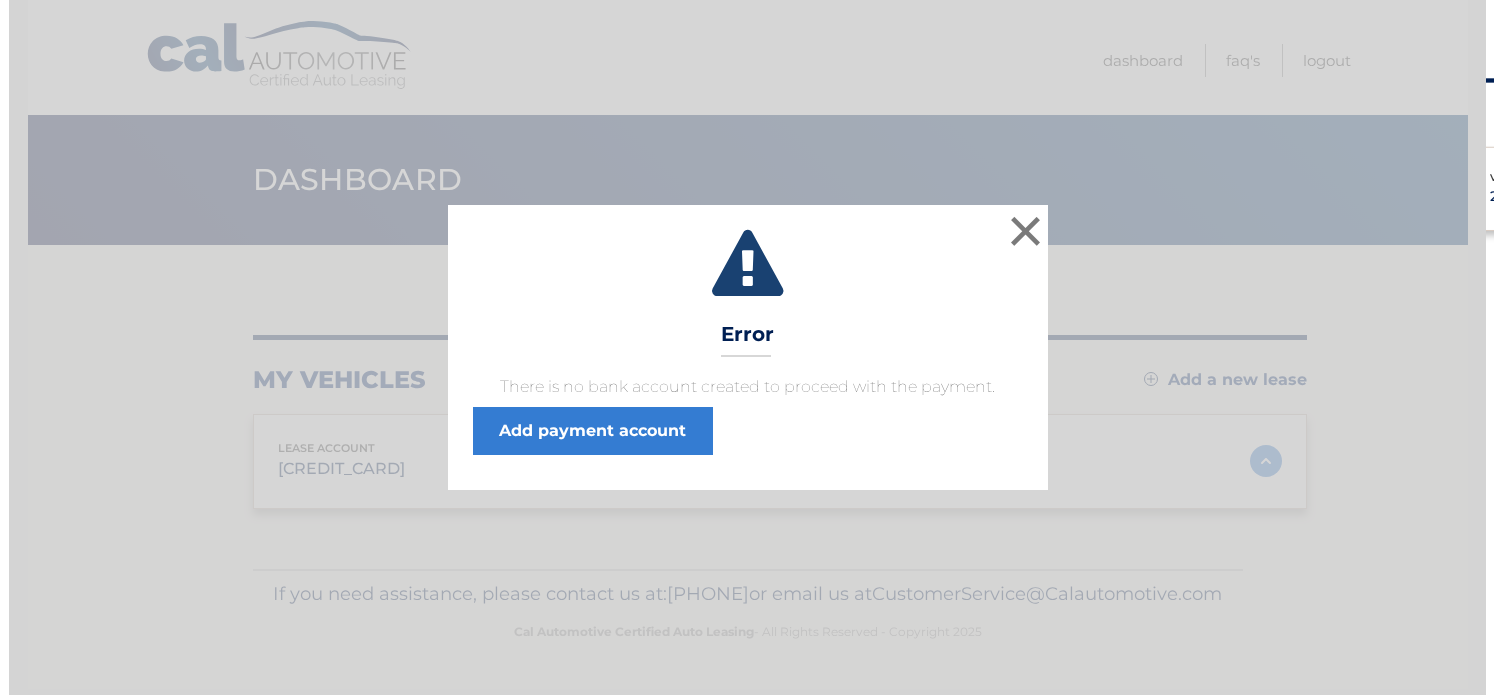 scroll, scrollTop: 0, scrollLeft: 0, axis: both 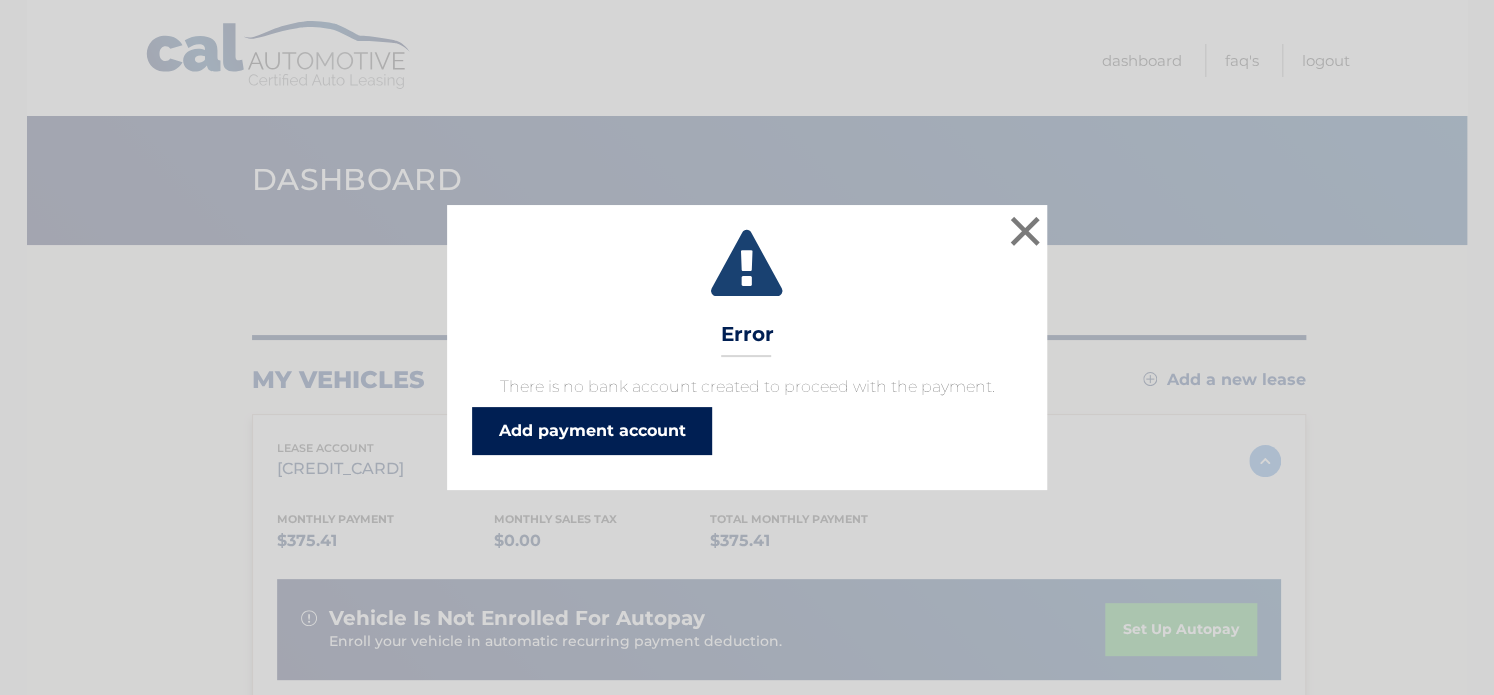 click on "Add payment account" at bounding box center (592, 431) 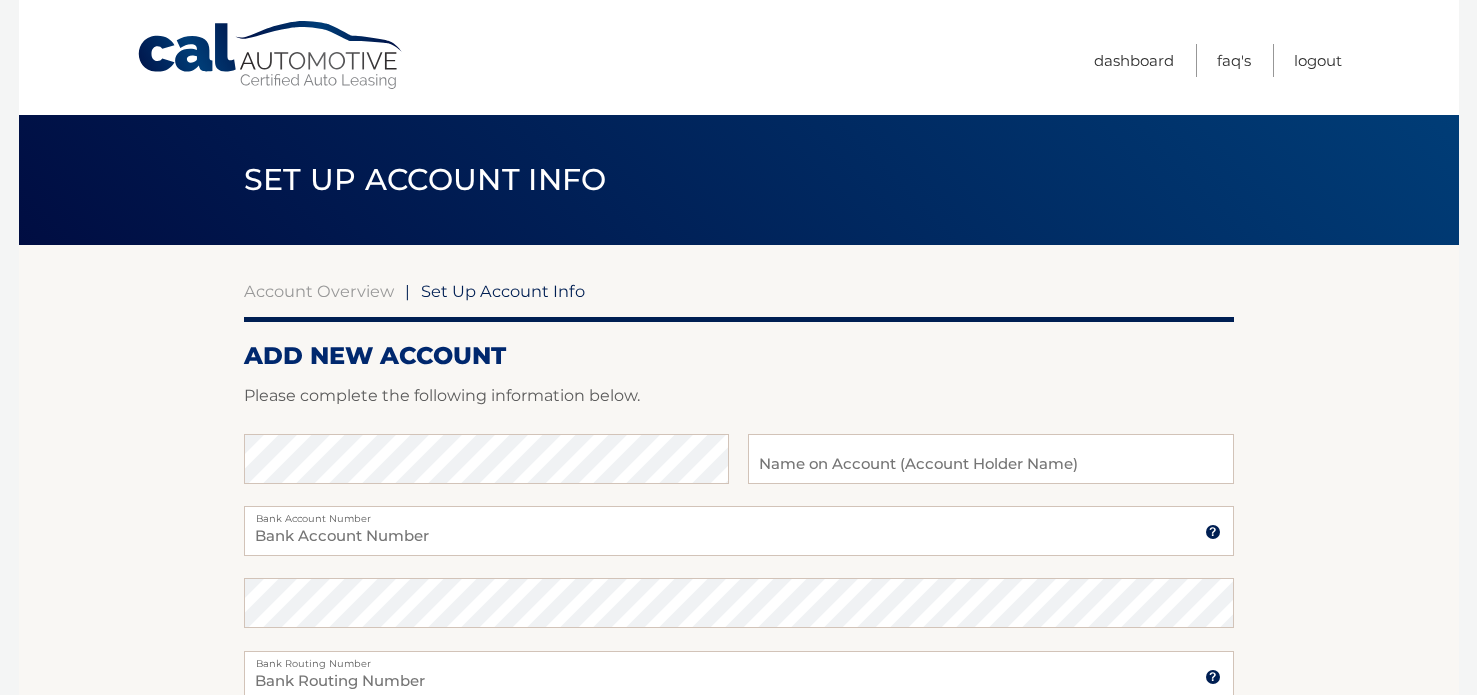 scroll, scrollTop: 0, scrollLeft: 0, axis: both 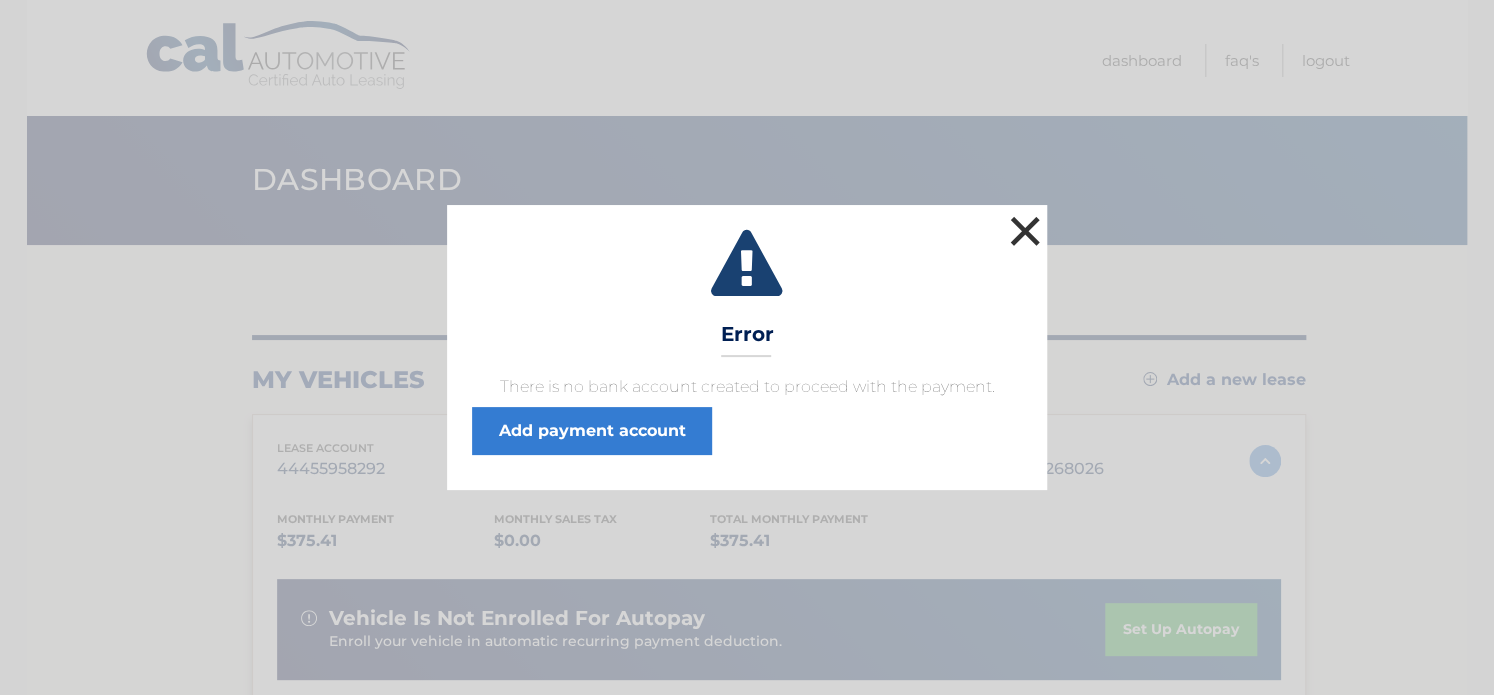 click on "×" at bounding box center [1025, 231] 